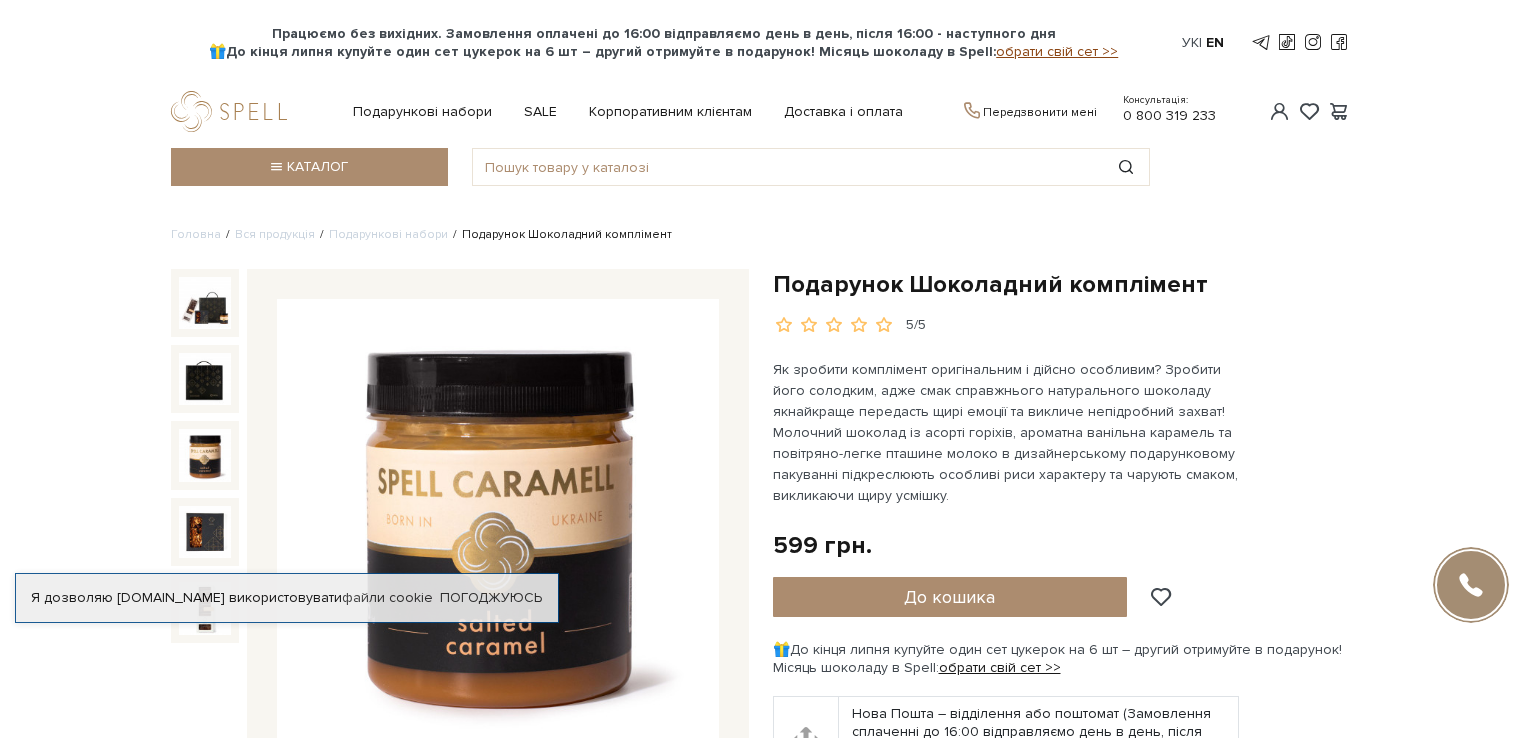 scroll, scrollTop: 0, scrollLeft: 0, axis: both 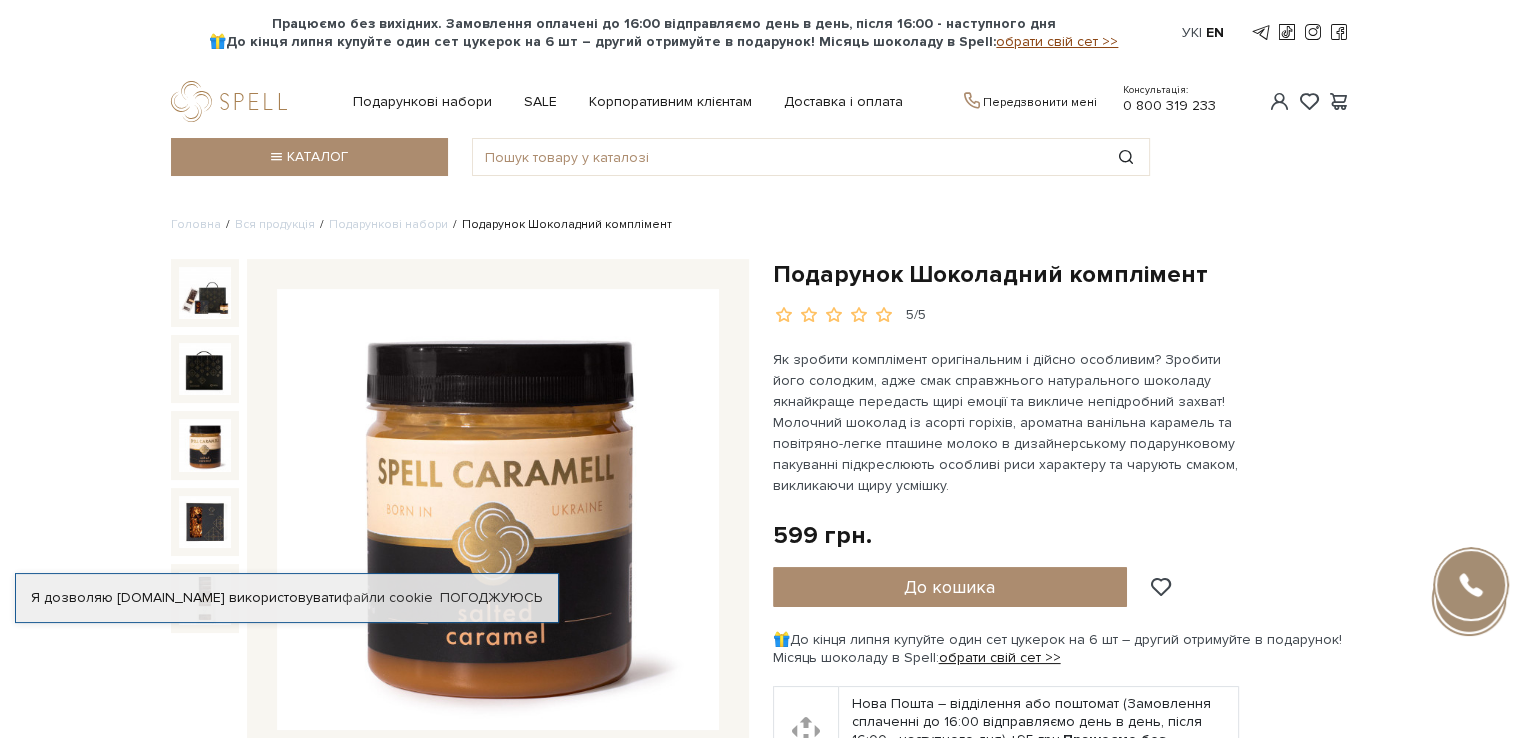 click on "Каталог
Уся продукція
Збери сам
Подарункові набори
🎁Акція! Сети цукерок 1+1
SALE
Сети цукерок
Карамель та паста" at bounding box center (761, 157) 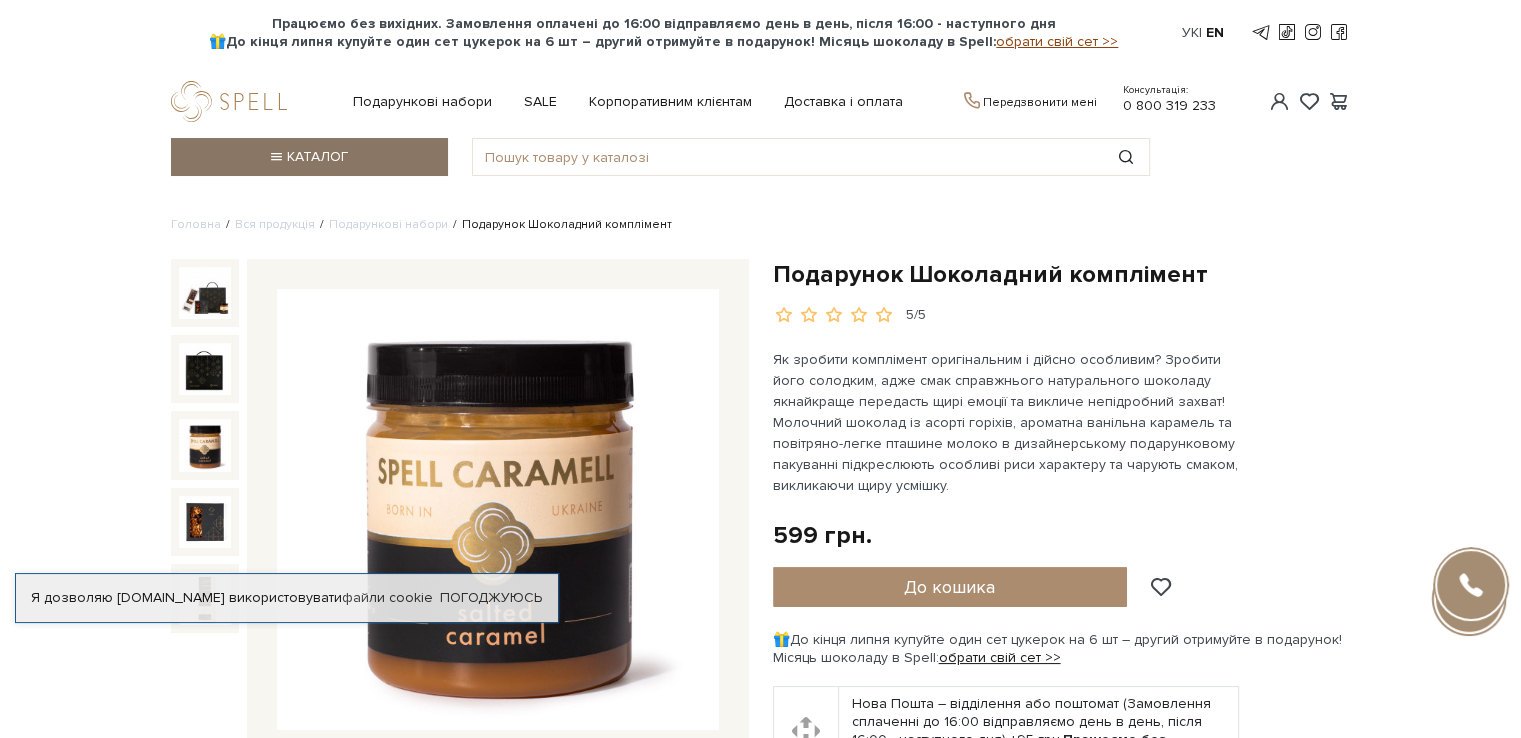 click on "Каталог" at bounding box center [309, 157] 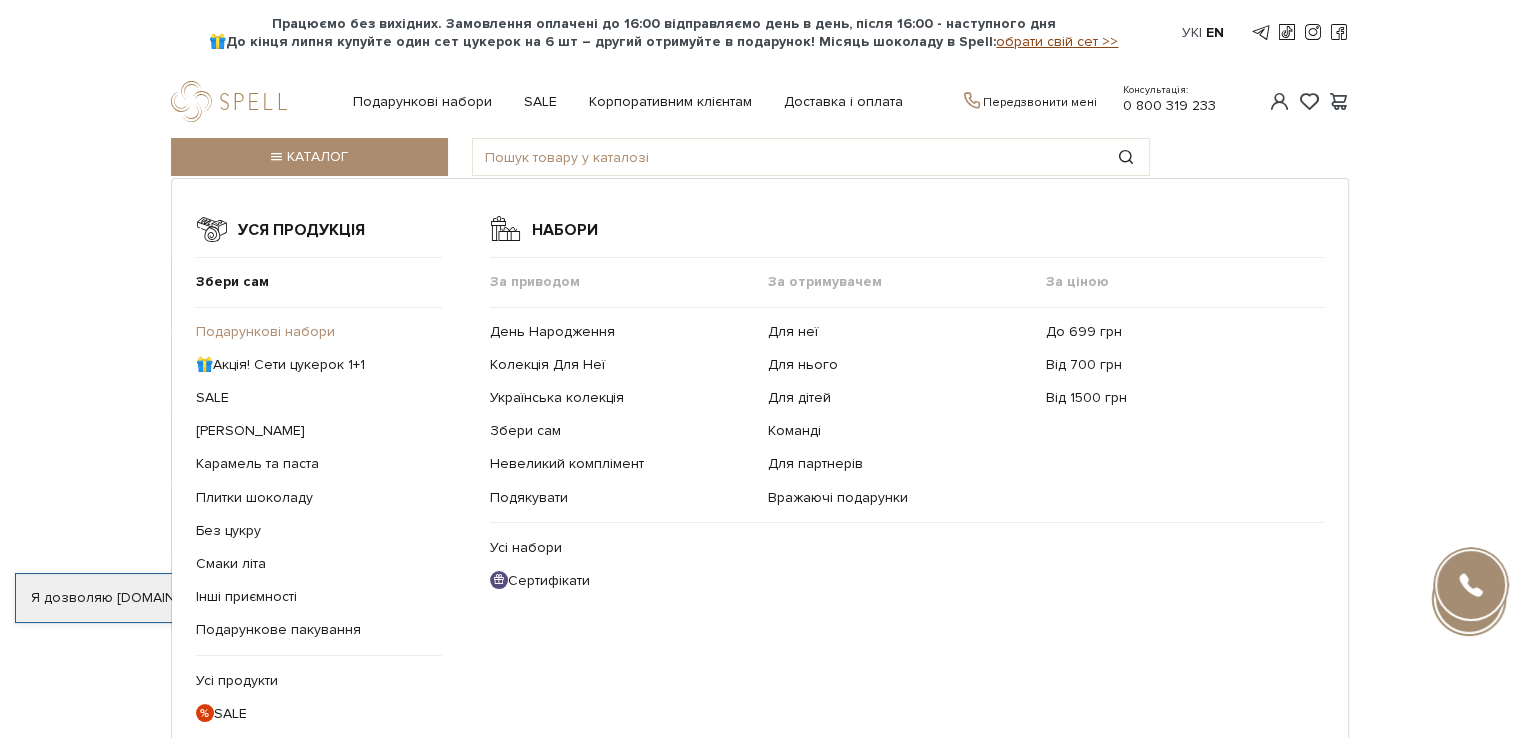 click on "Подарункові набори" at bounding box center [265, 331] 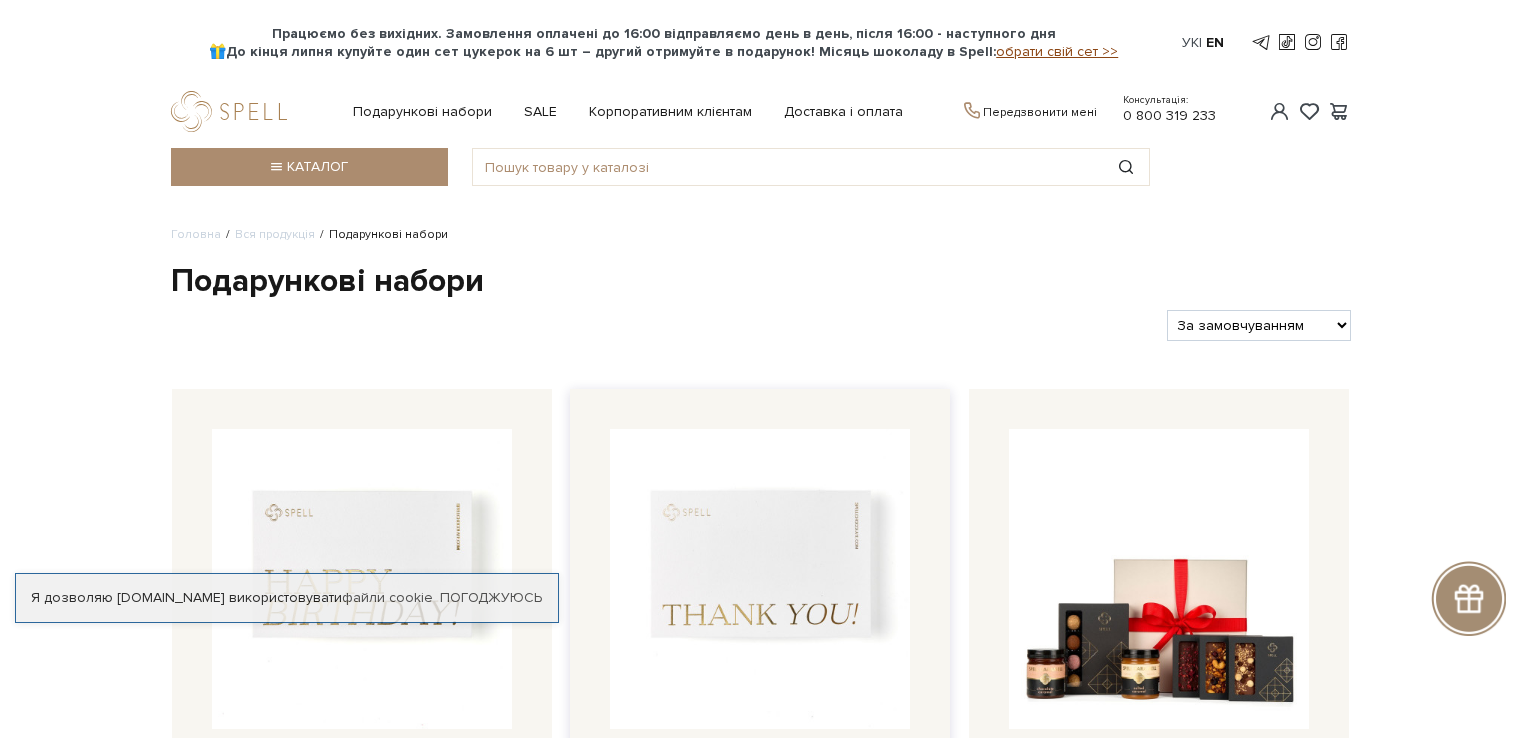scroll, scrollTop: 0, scrollLeft: 0, axis: both 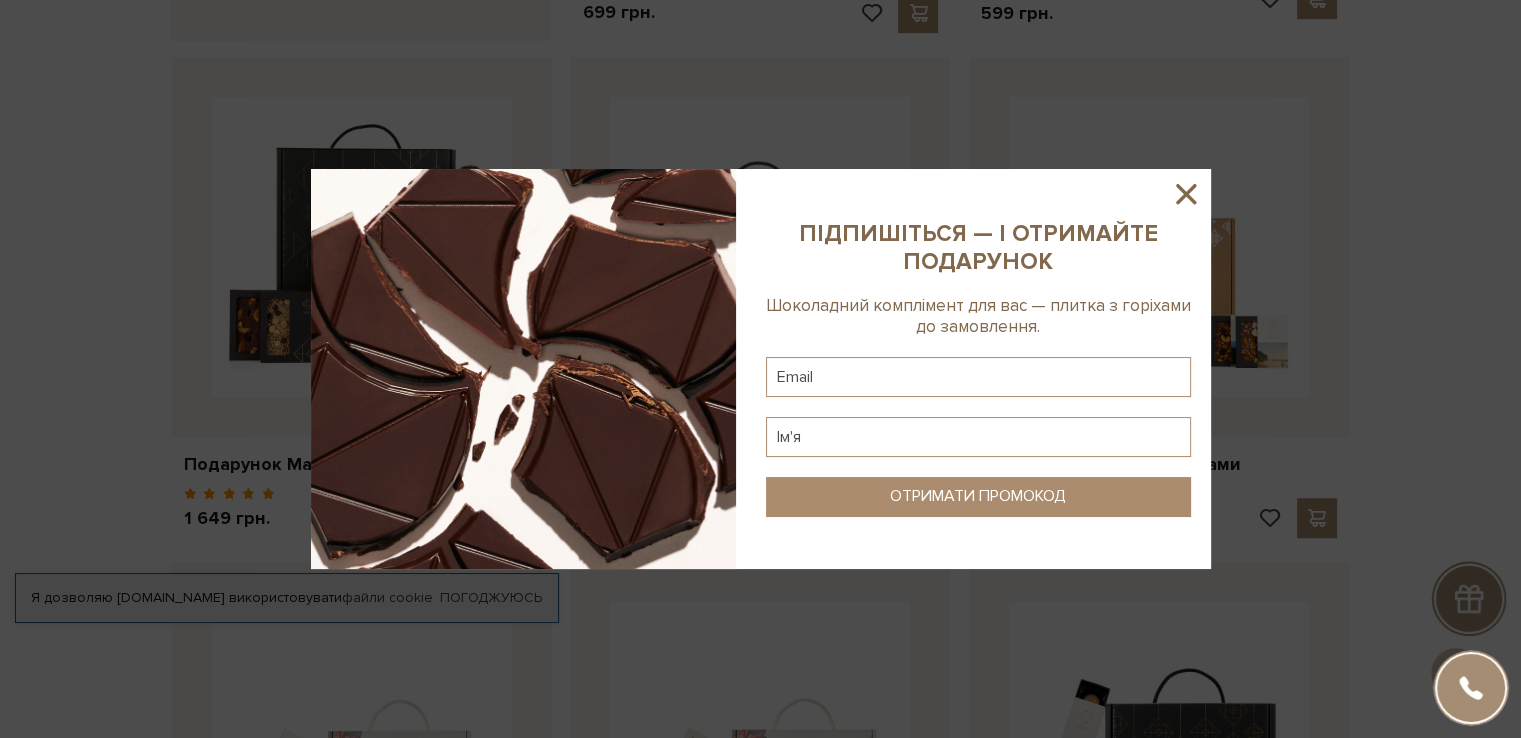 click at bounding box center [523, 369] 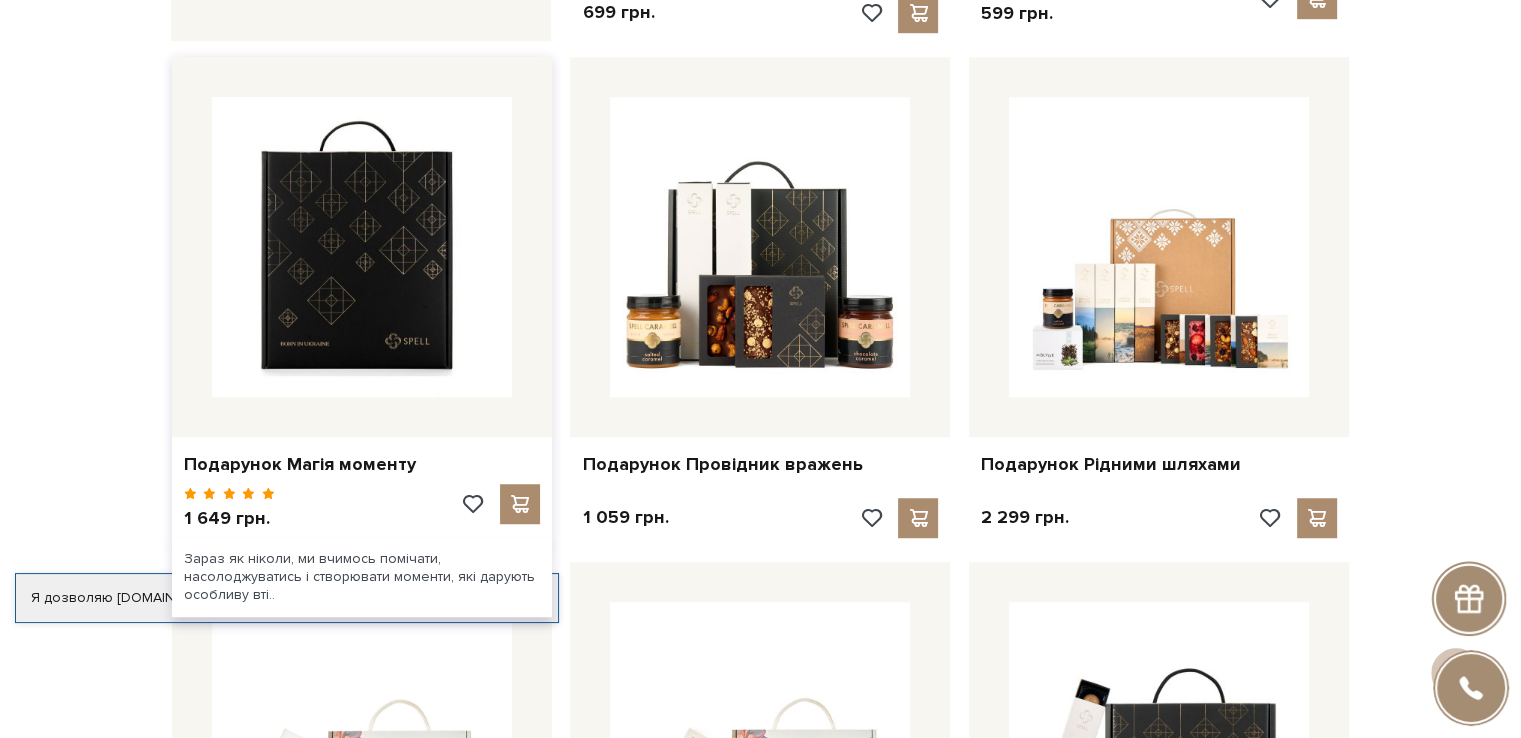 click at bounding box center [362, 247] 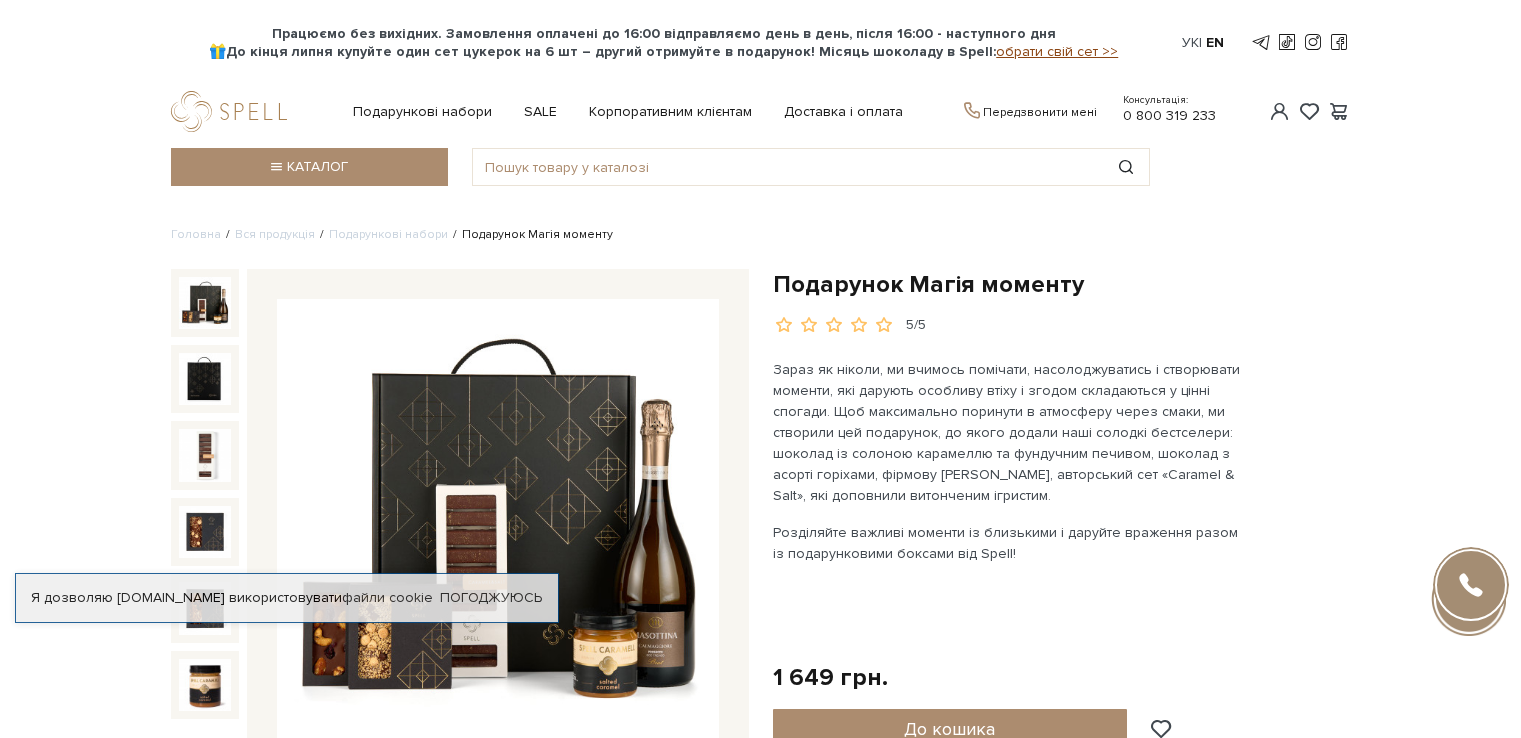 scroll, scrollTop: 0, scrollLeft: 0, axis: both 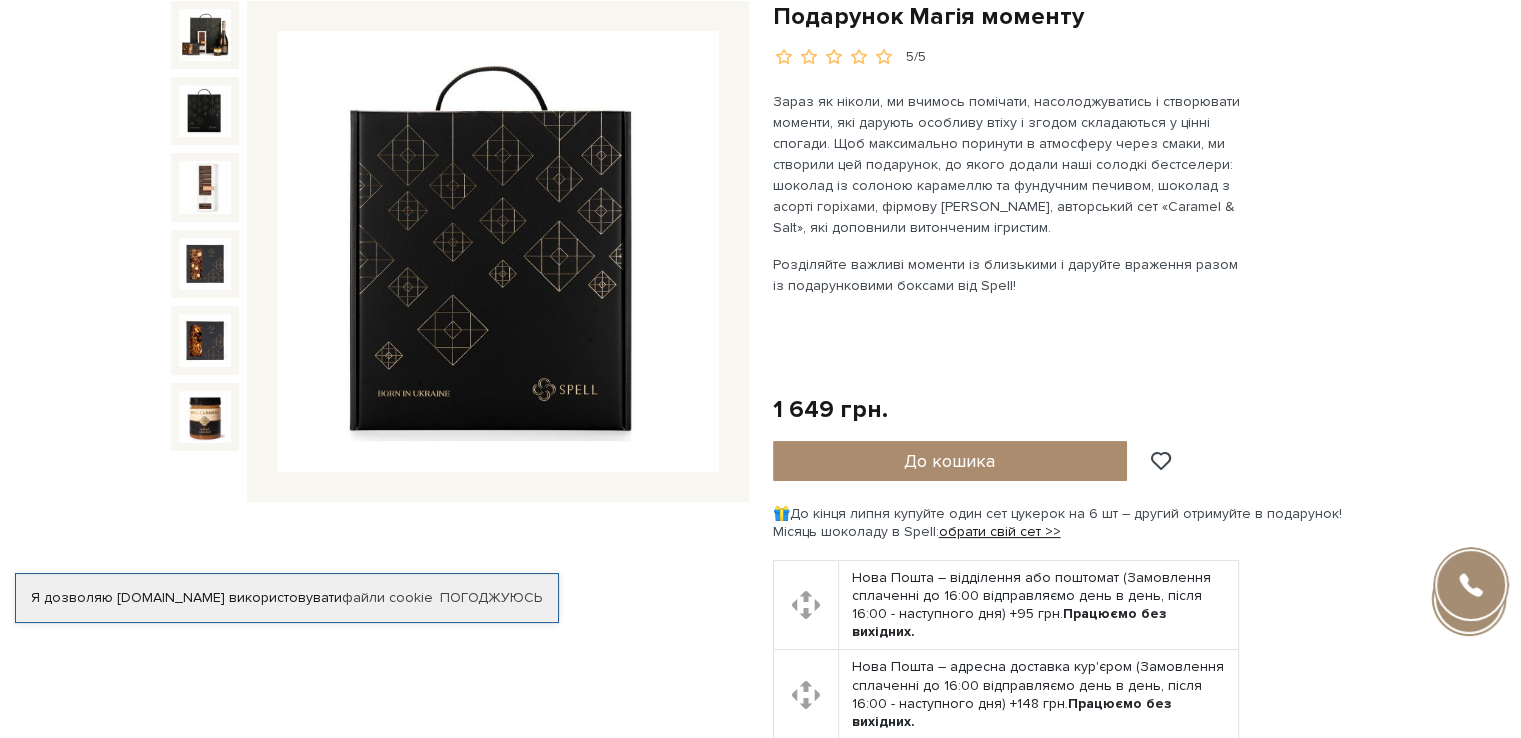 click at bounding box center (205, 111) 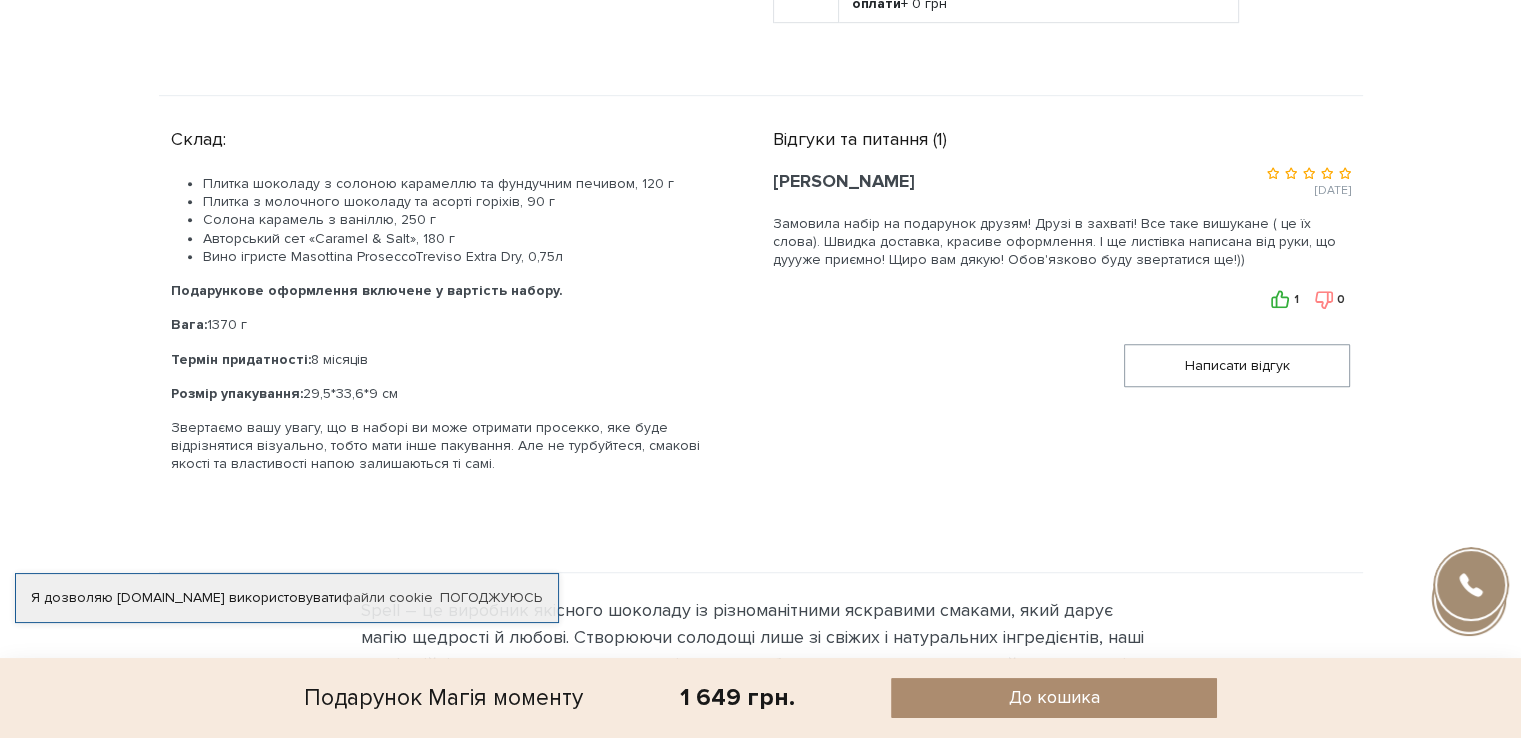 scroll, scrollTop: 1152, scrollLeft: 0, axis: vertical 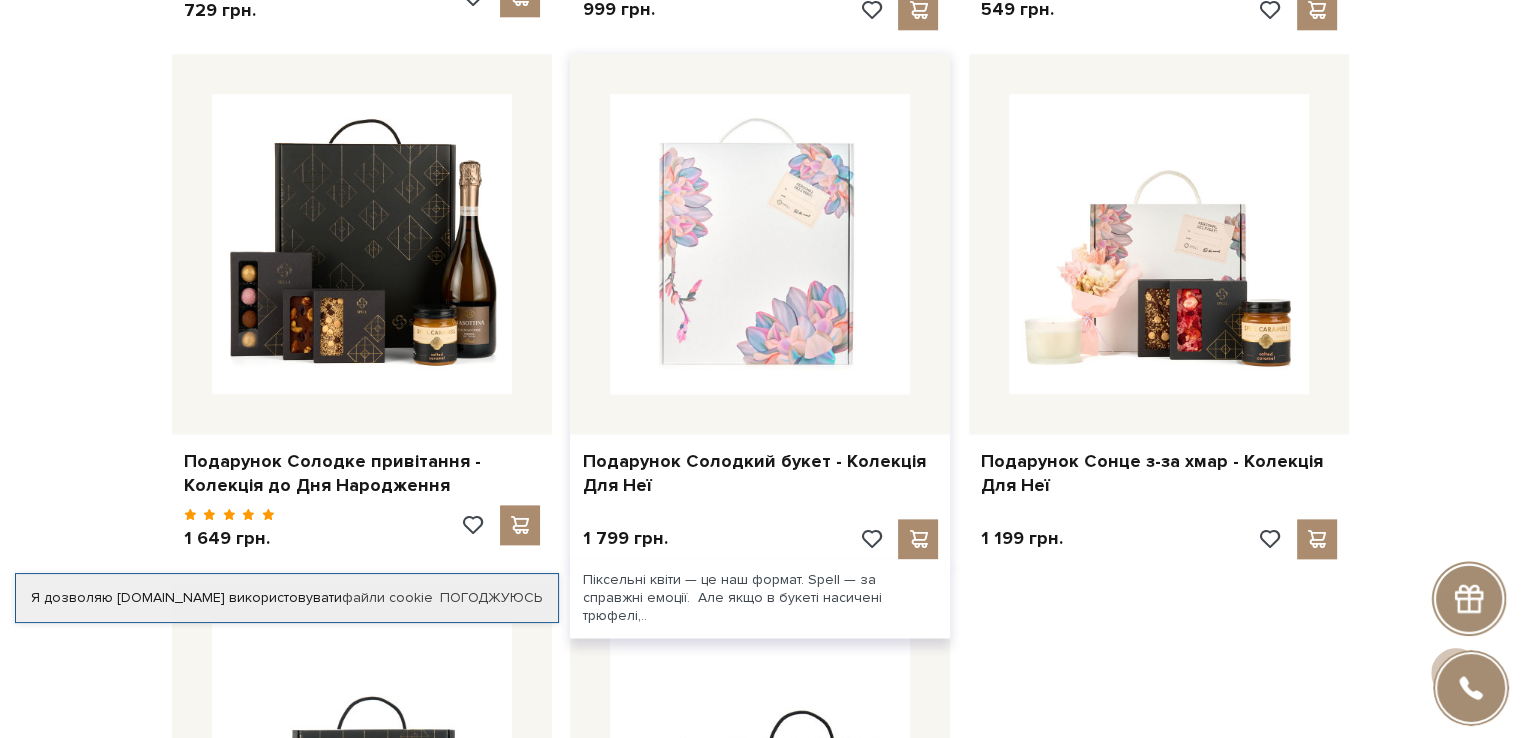 click at bounding box center (760, 244) 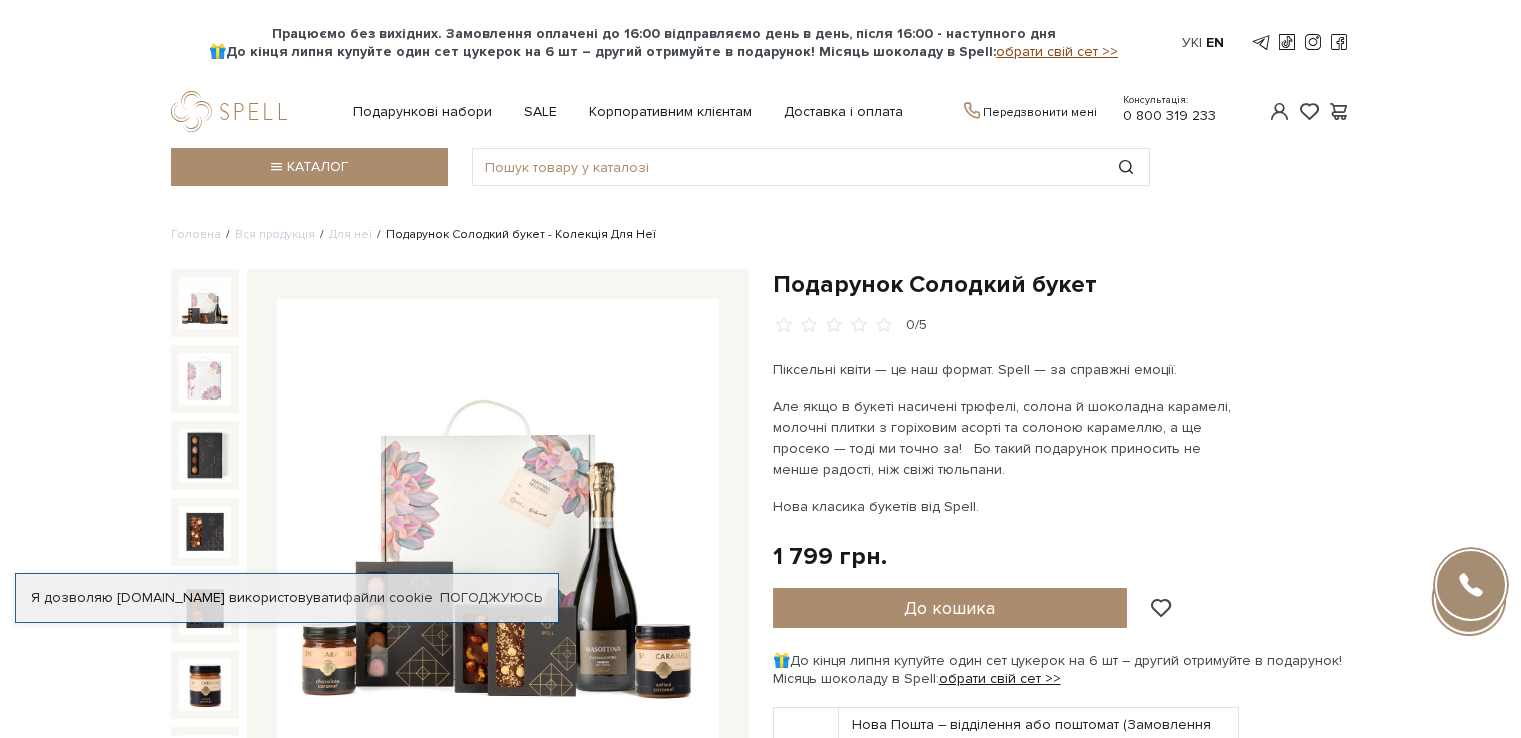 scroll, scrollTop: 8, scrollLeft: 0, axis: vertical 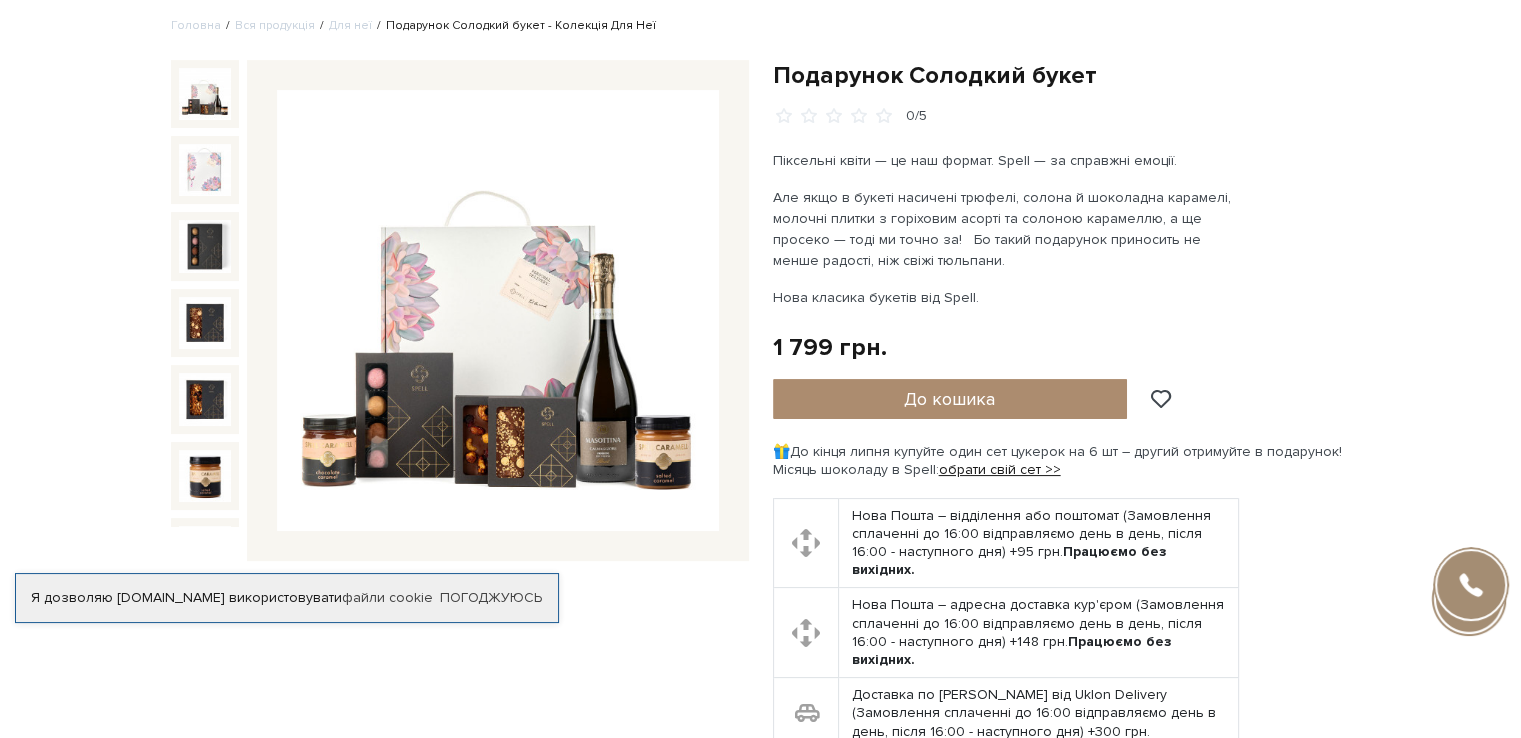 click at bounding box center [205, 170] 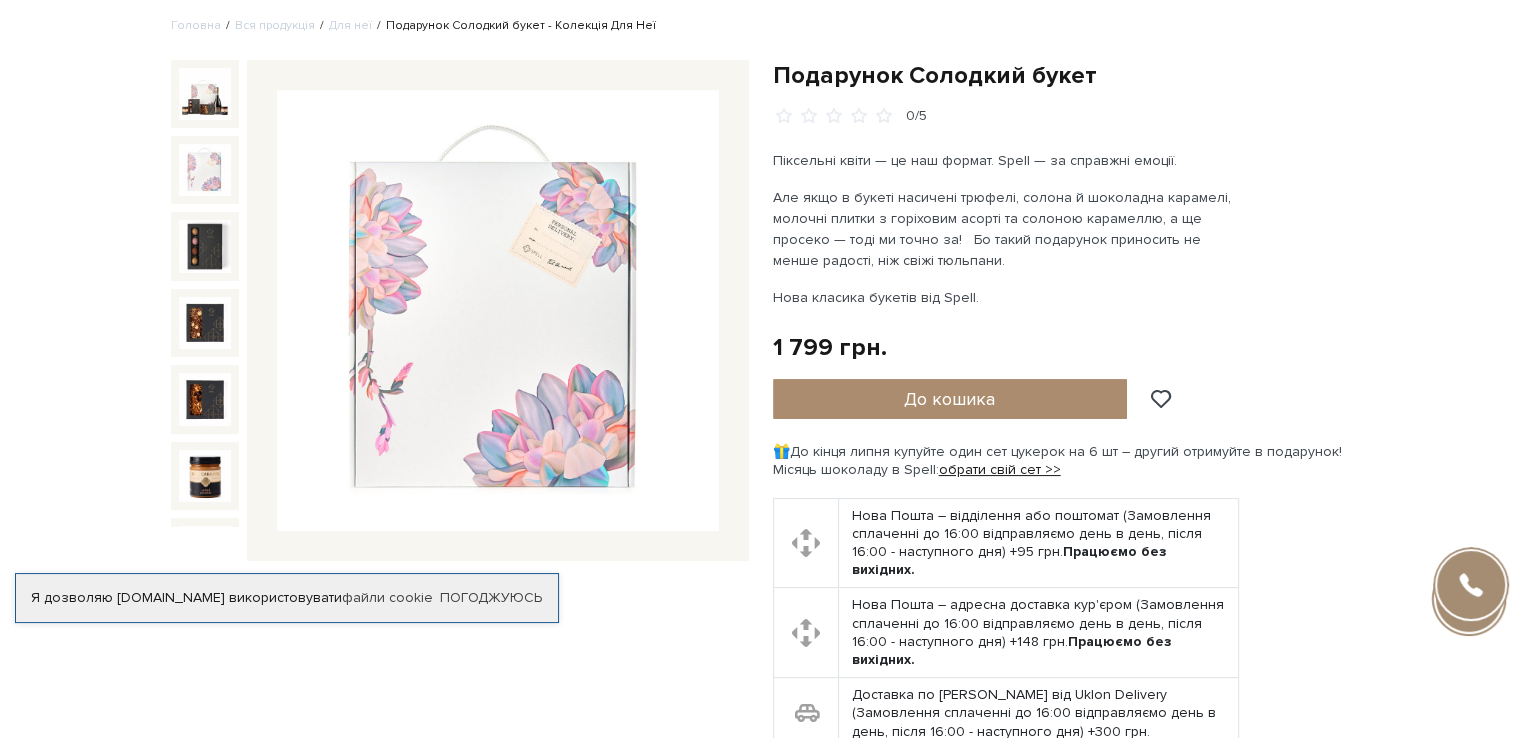 click at bounding box center (205, 170) 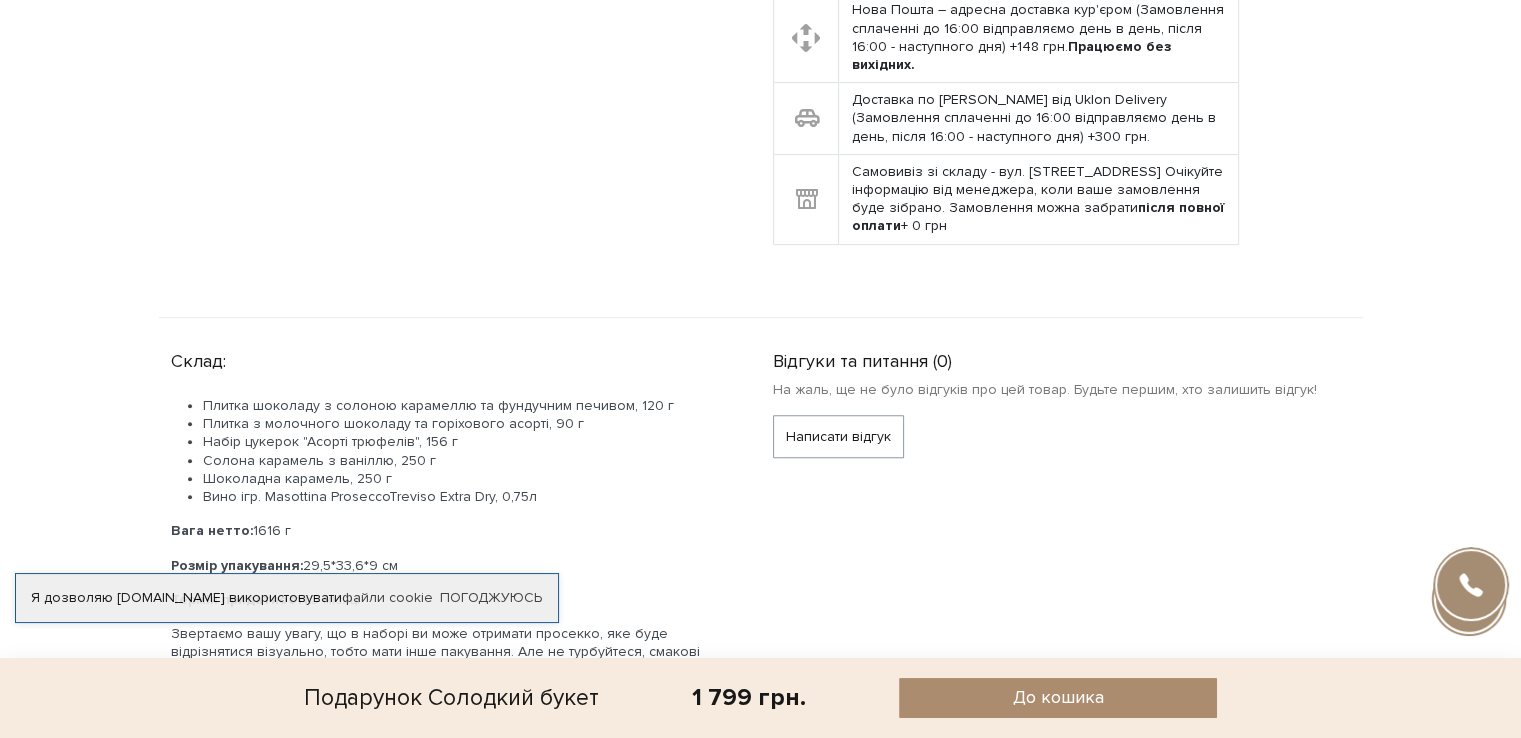 scroll, scrollTop: 807, scrollLeft: 0, axis: vertical 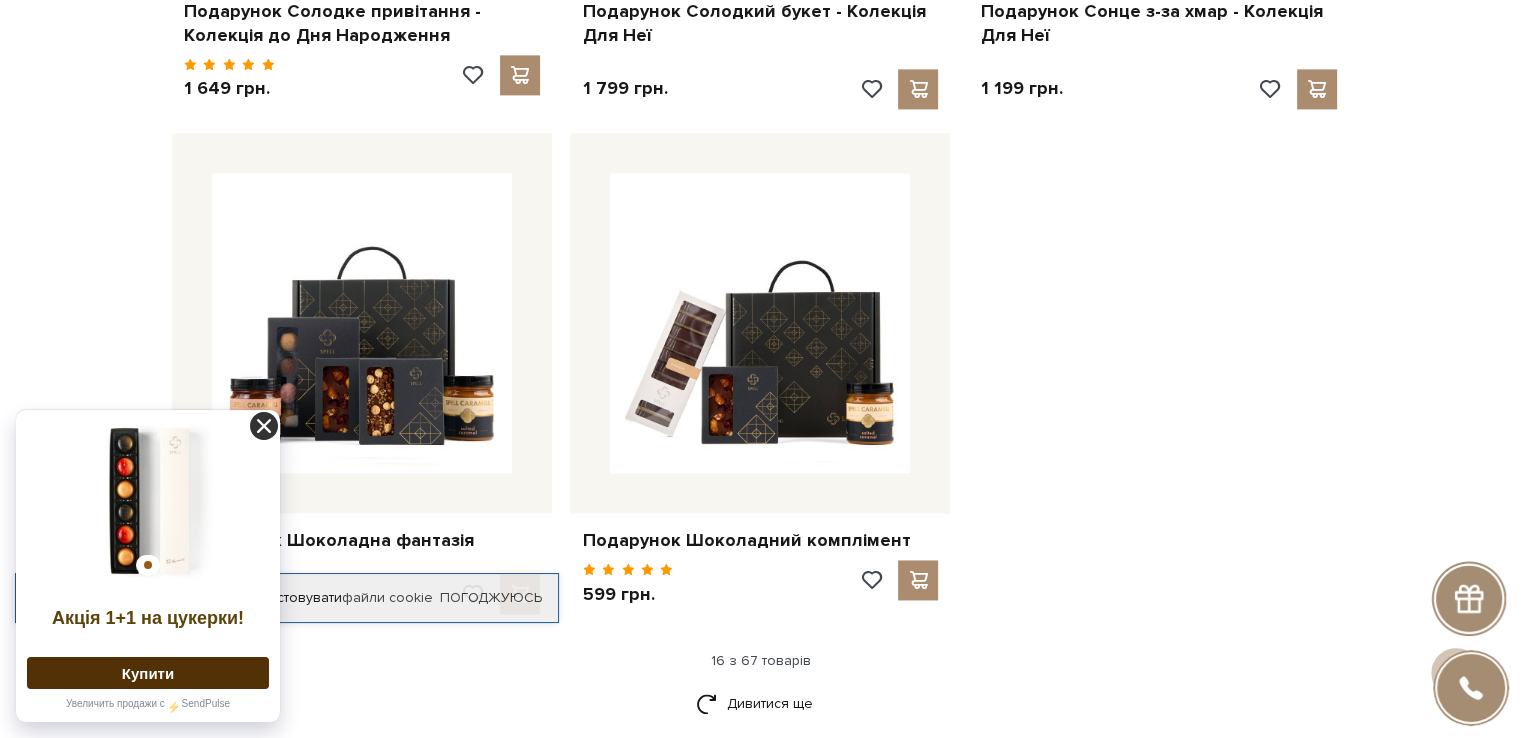 click 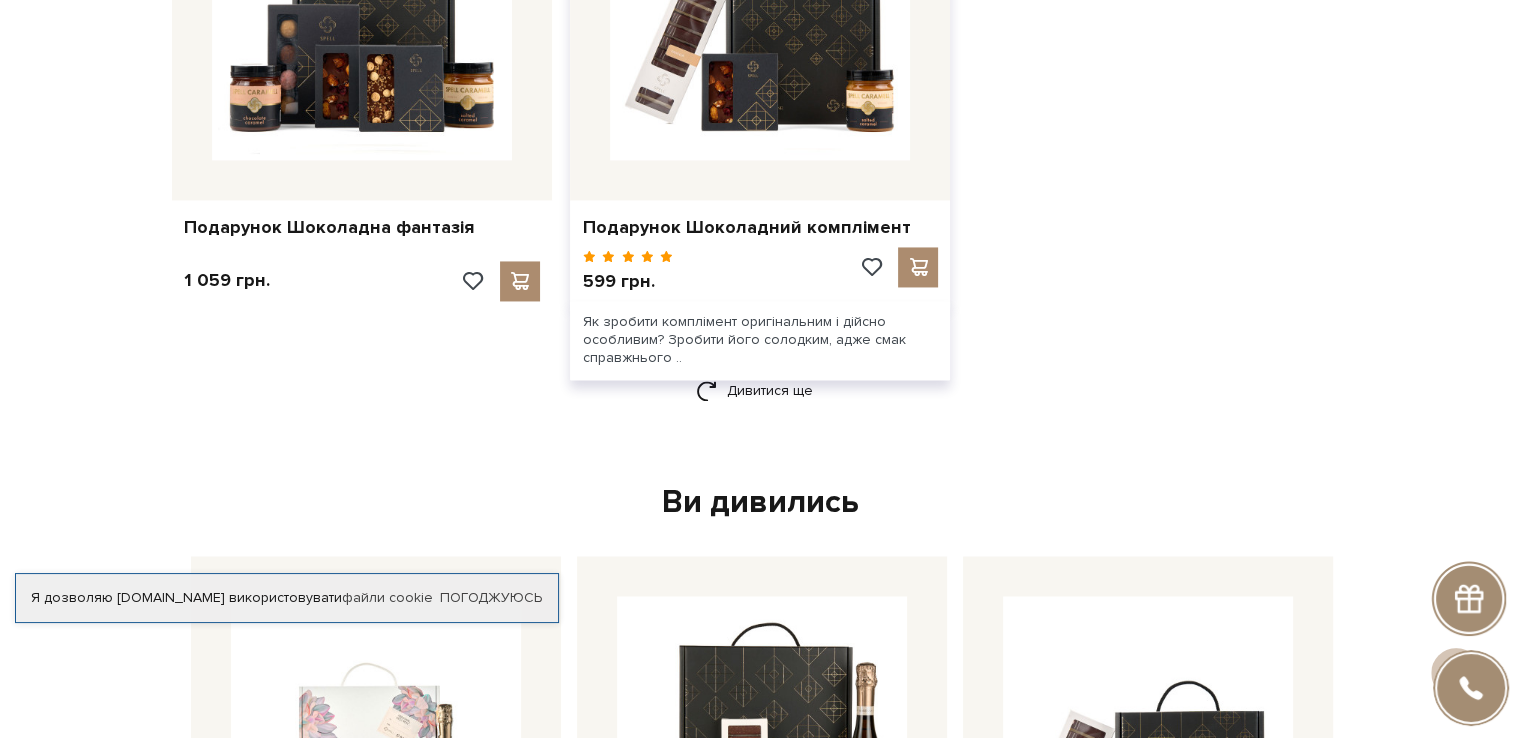 scroll, scrollTop: 3154, scrollLeft: 0, axis: vertical 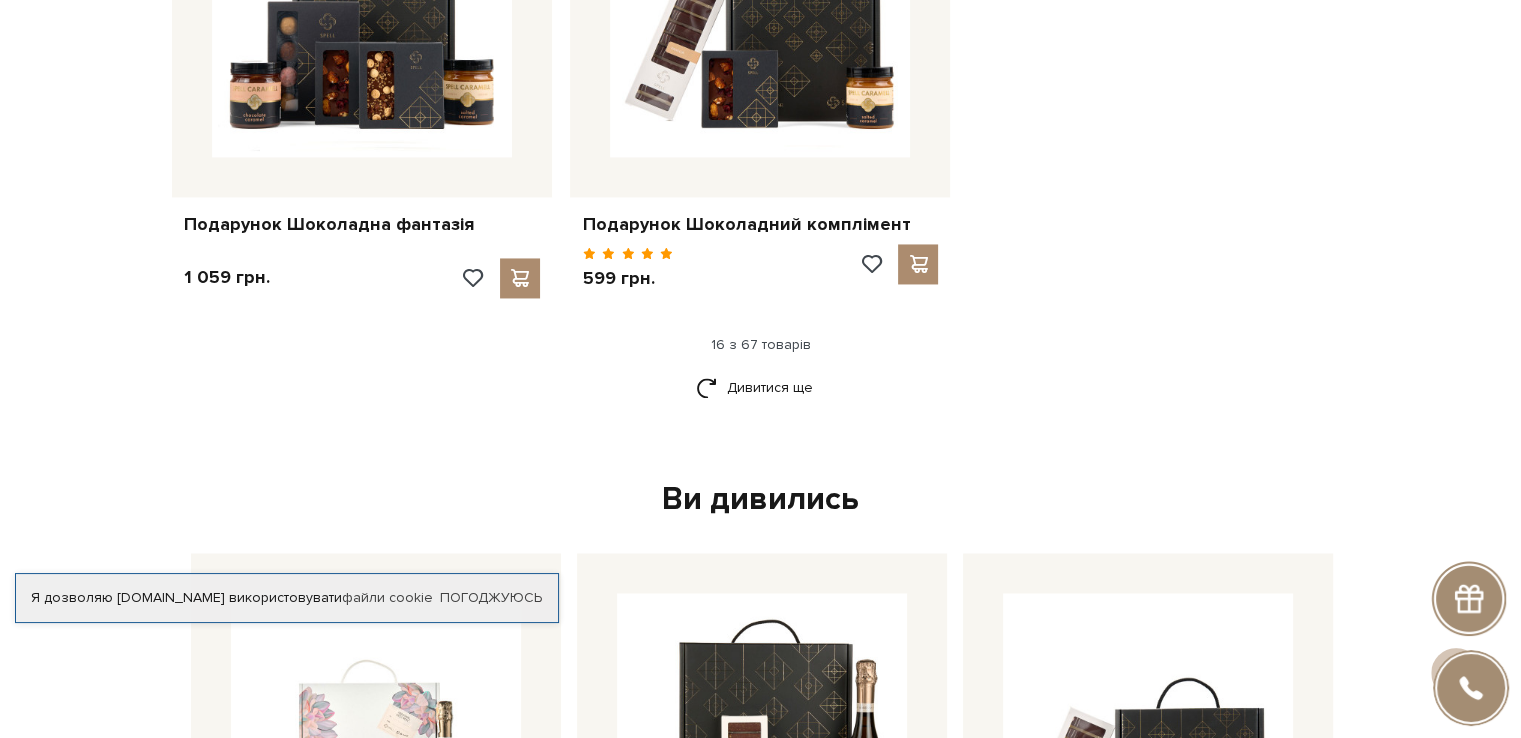 click on "Листівка до Дня народження
49 грн.
1 2" at bounding box center (761, -1151) 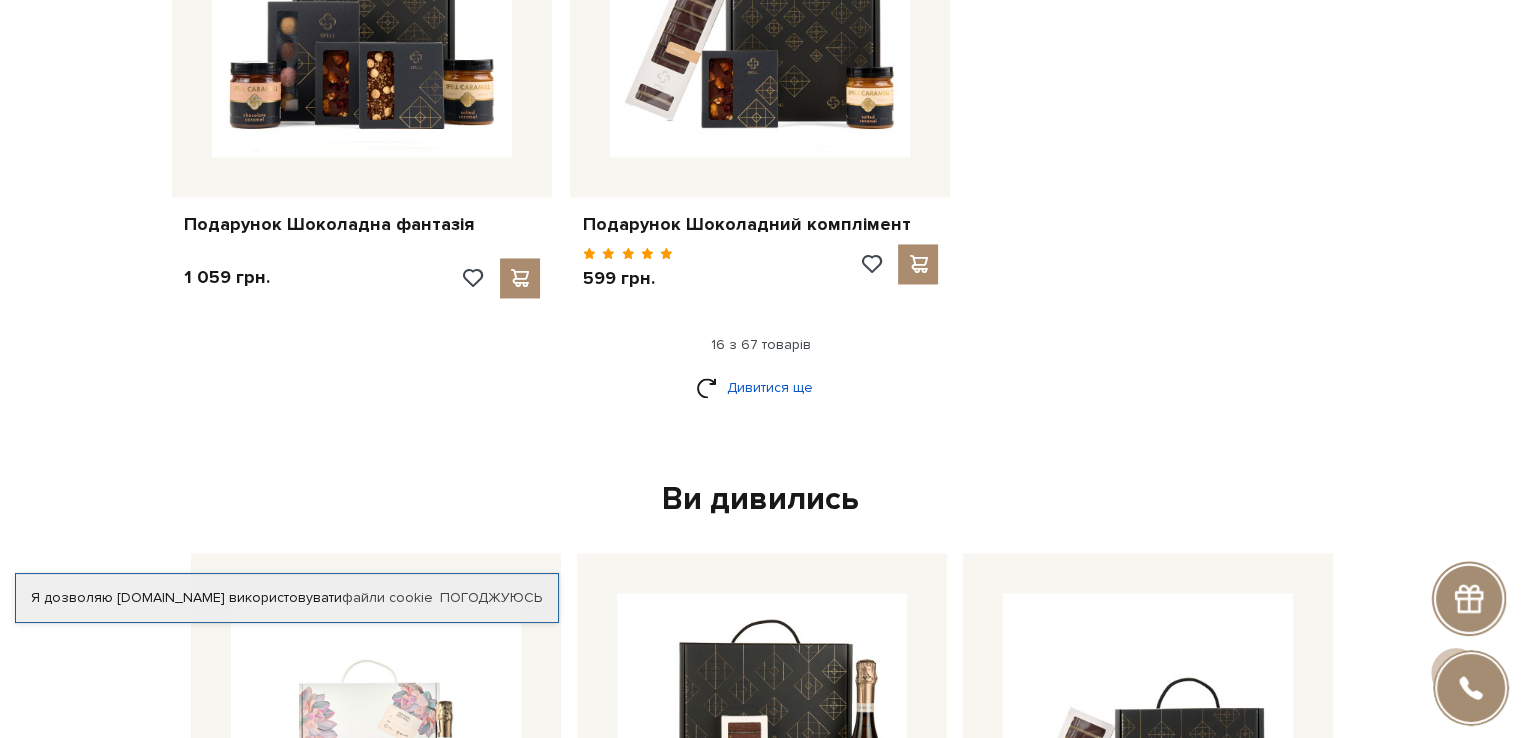 click on "Дивитися ще" at bounding box center [761, 387] 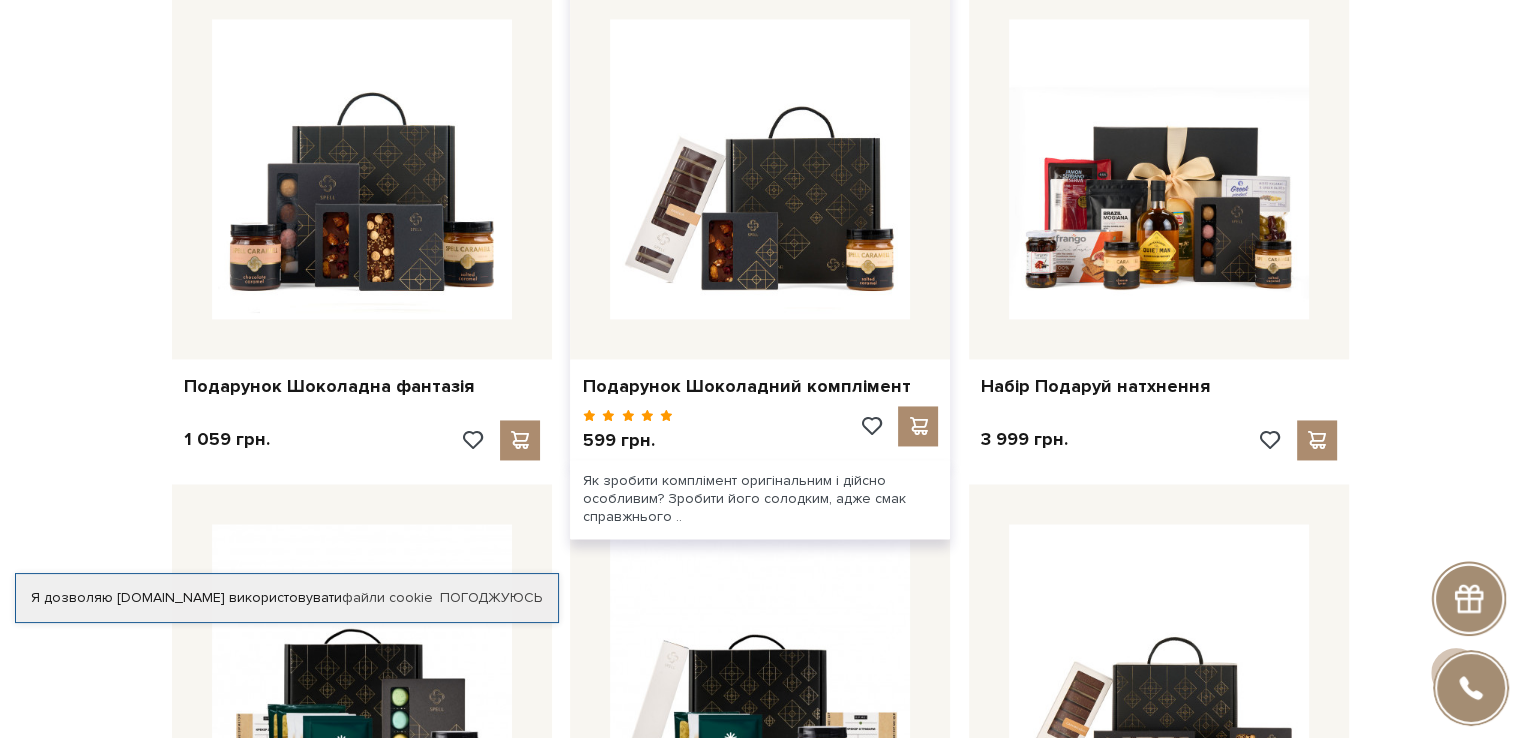 scroll, scrollTop: 2978, scrollLeft: 0, axis: vertical 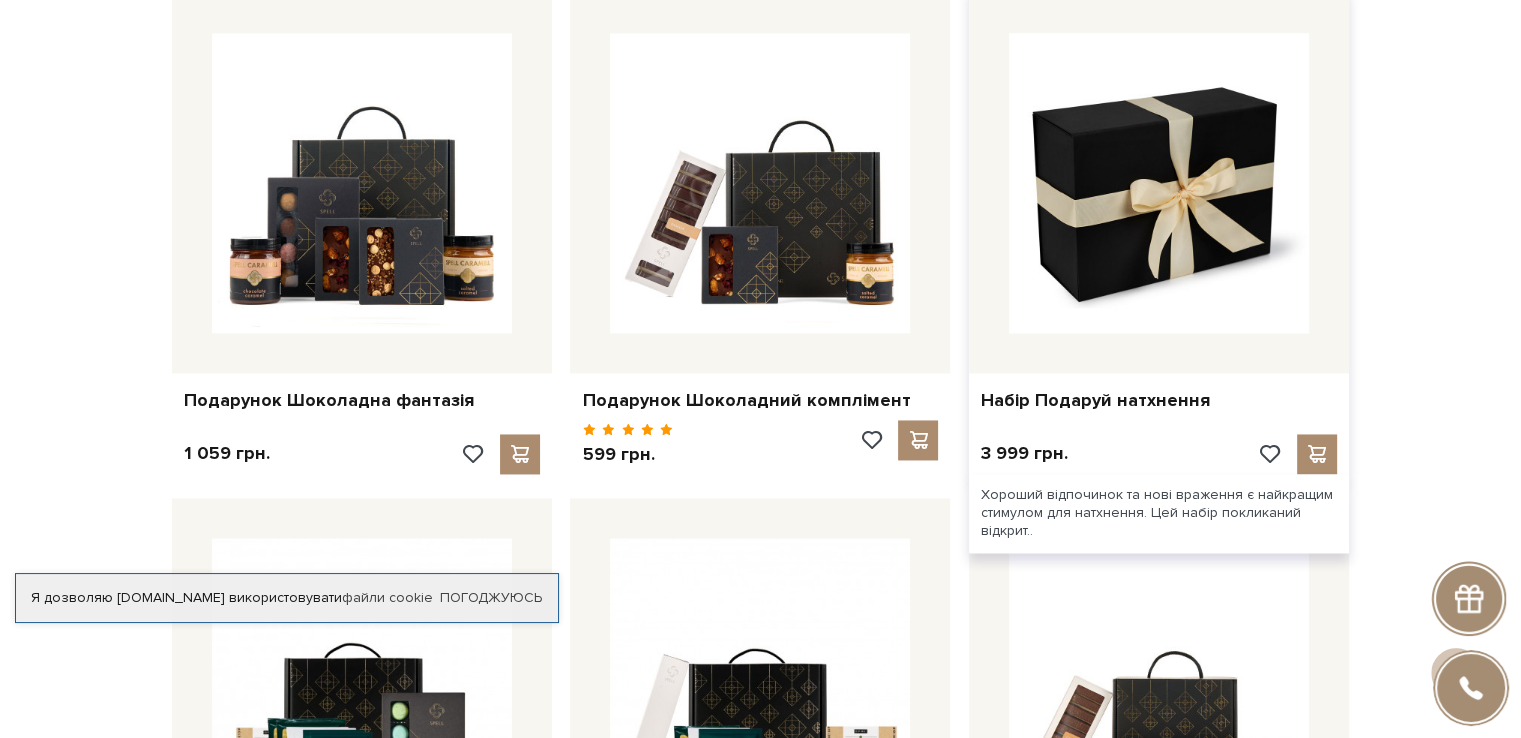 click at bounding box center (1159, 183) 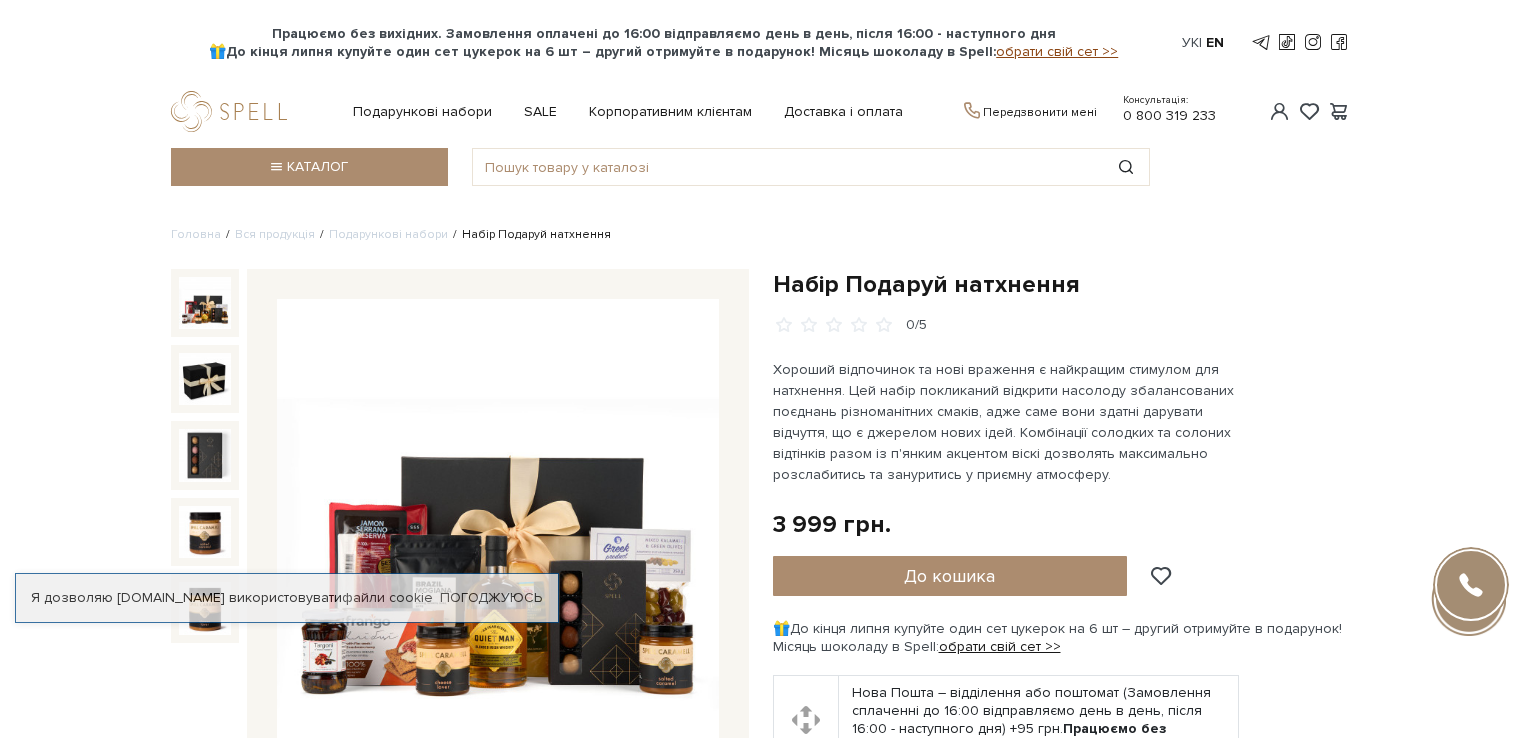 scroll, scrollTop: 0, scrollLeft: 0, axis: both 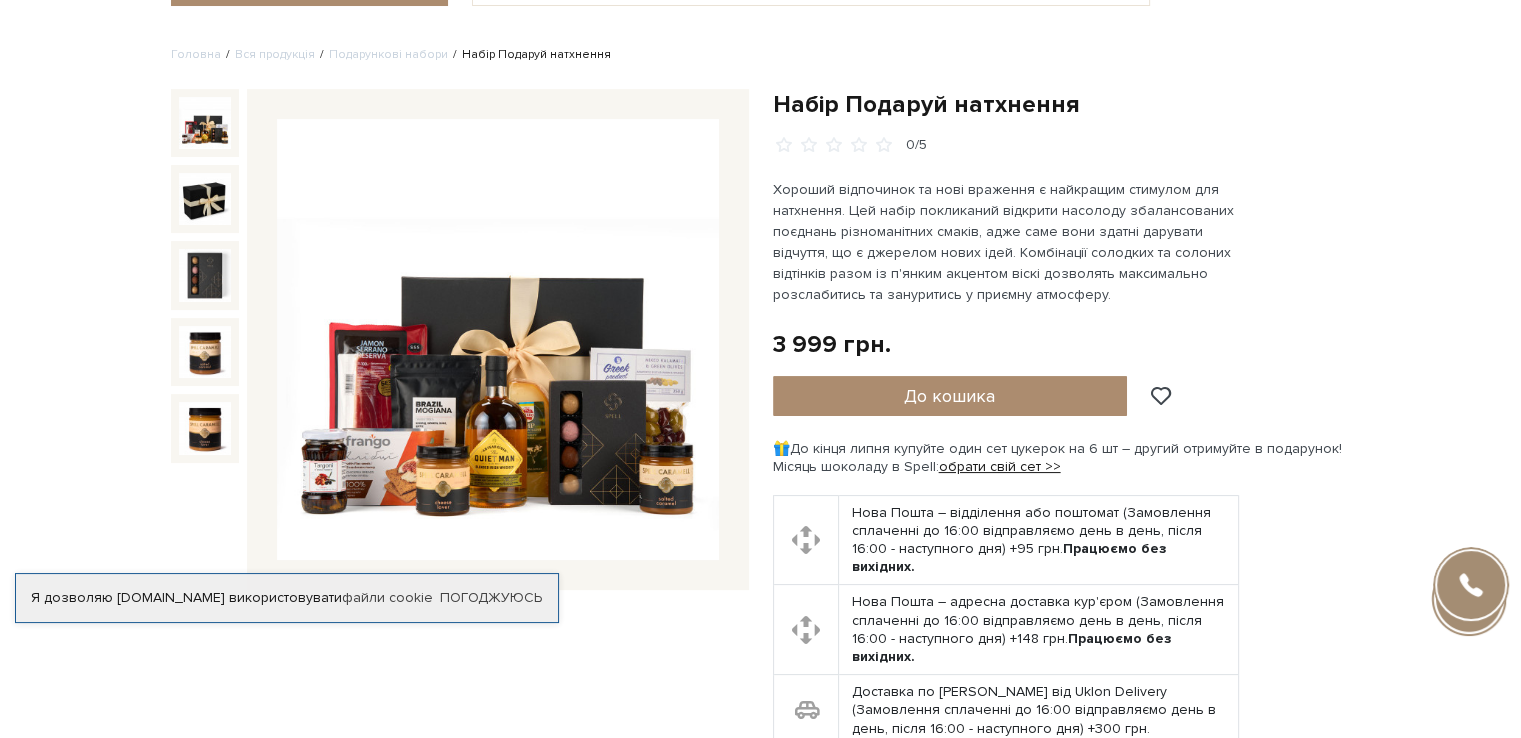 click at bounding box center [498, 340] 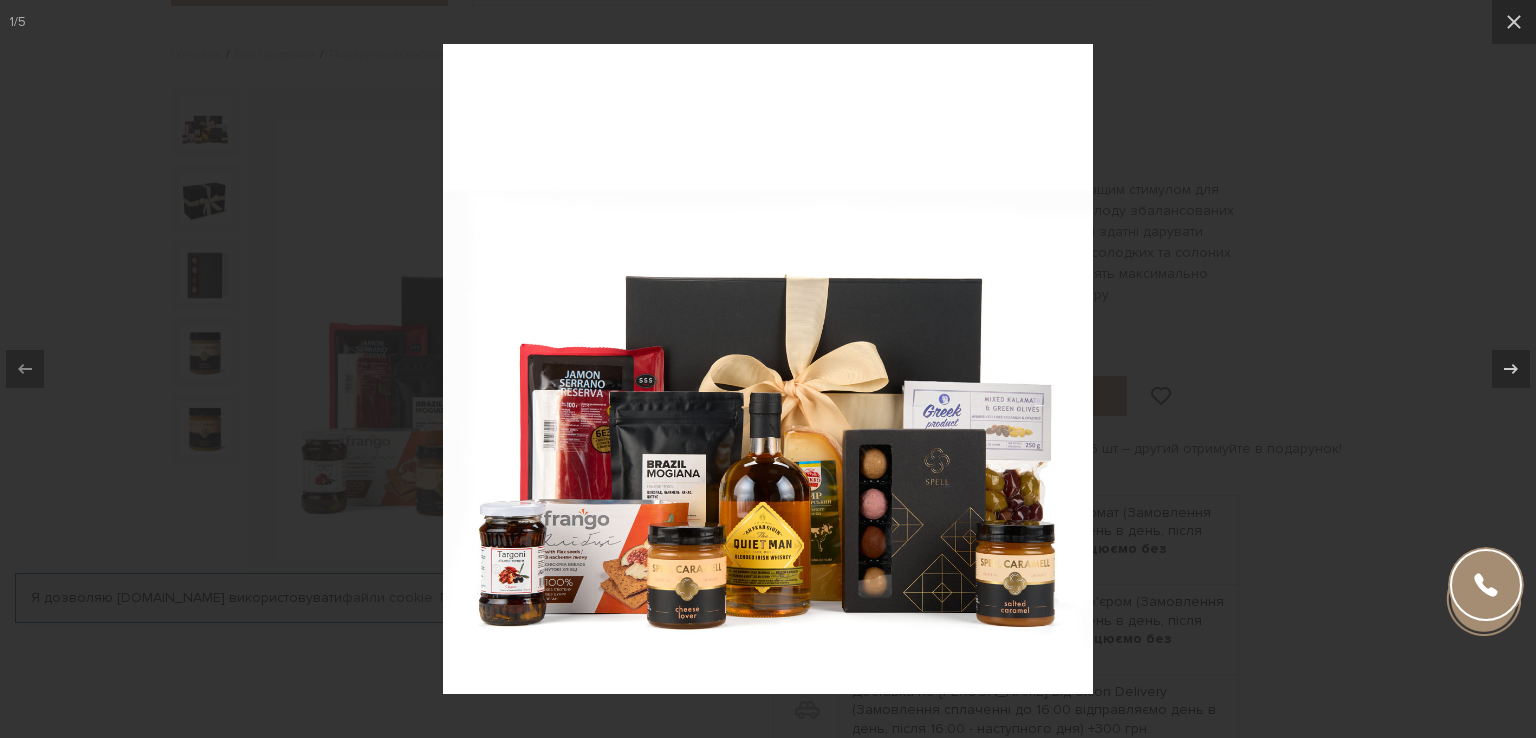 click at bounding box center (768, 369) 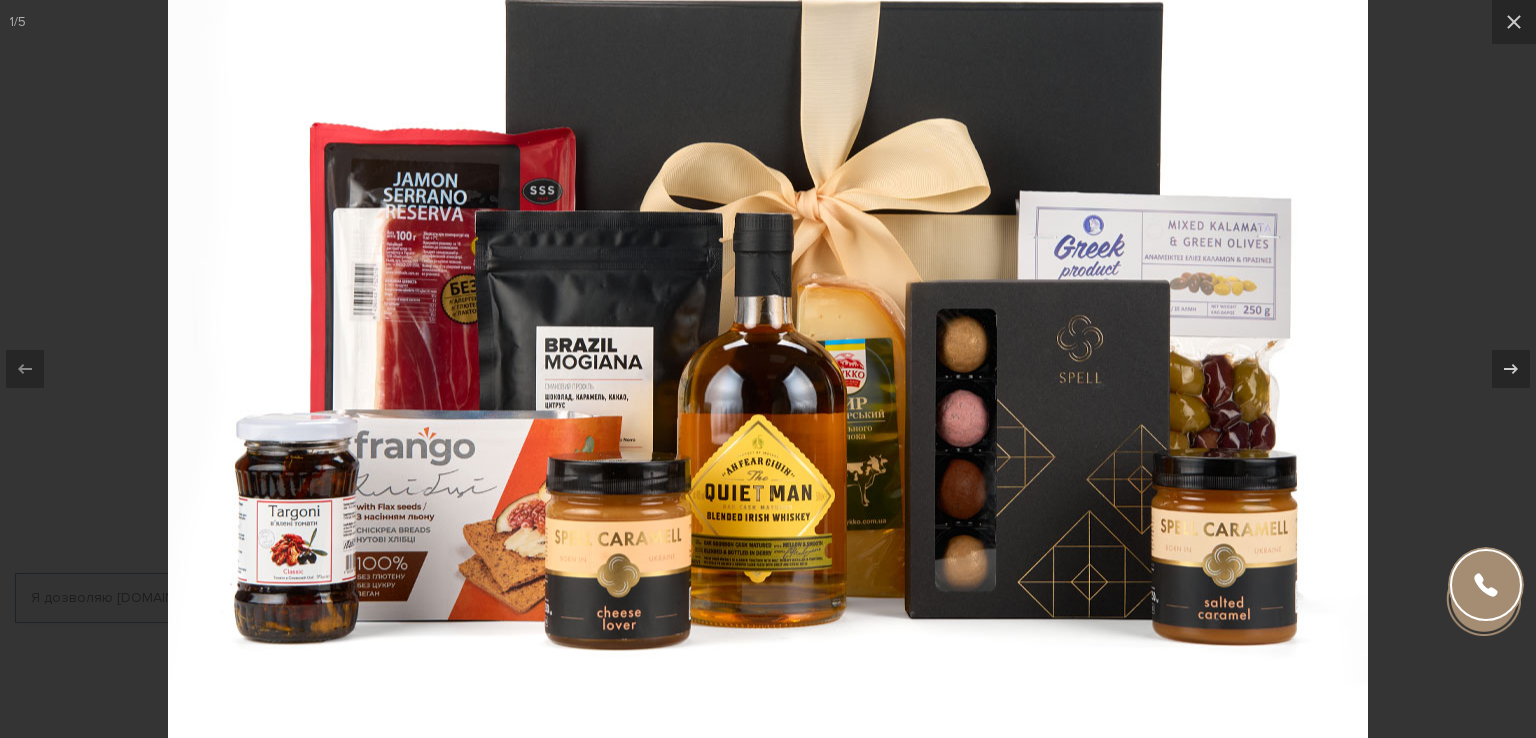 click at bounding box center (768, 169) 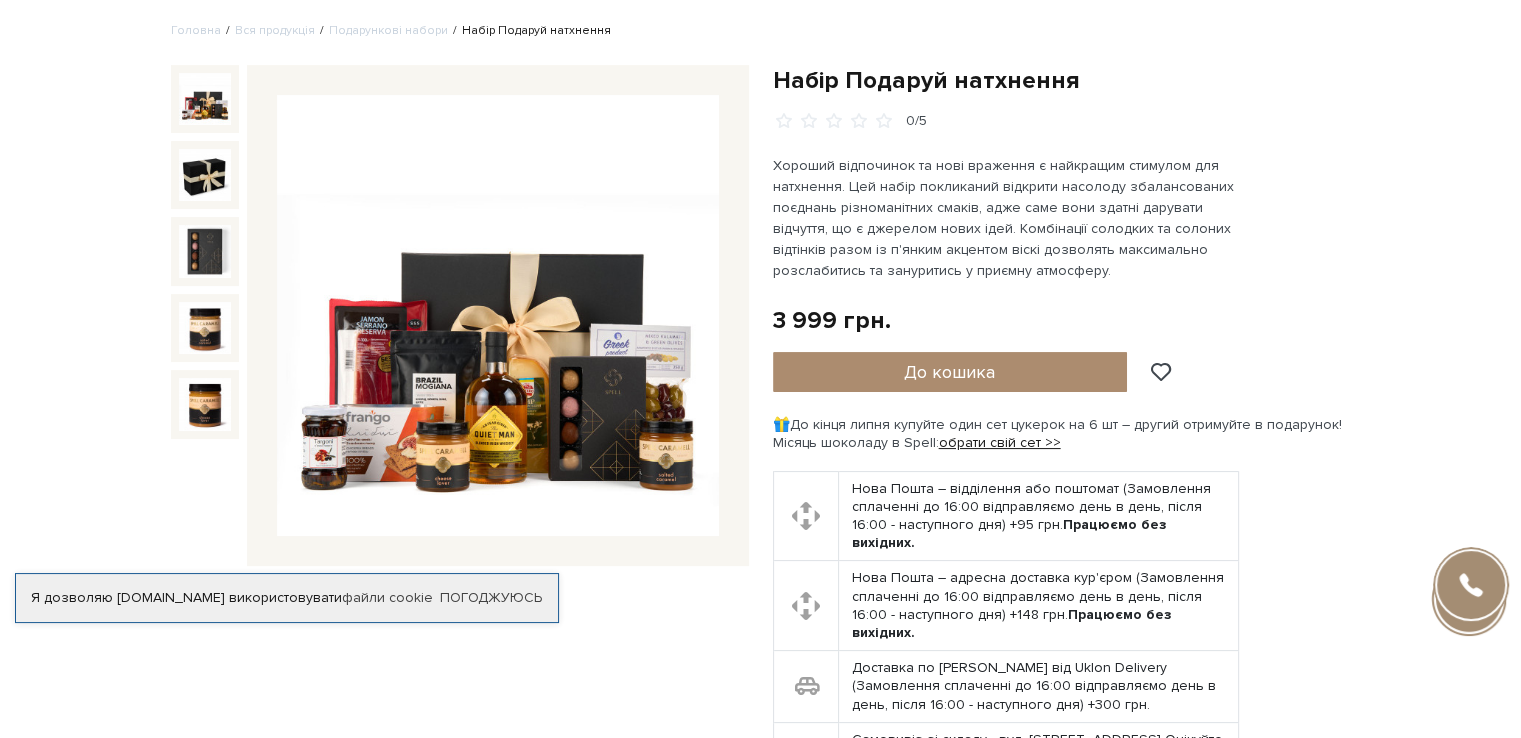scroll, scrollTop: 204, scrollLeft: 0, axis: vertical 